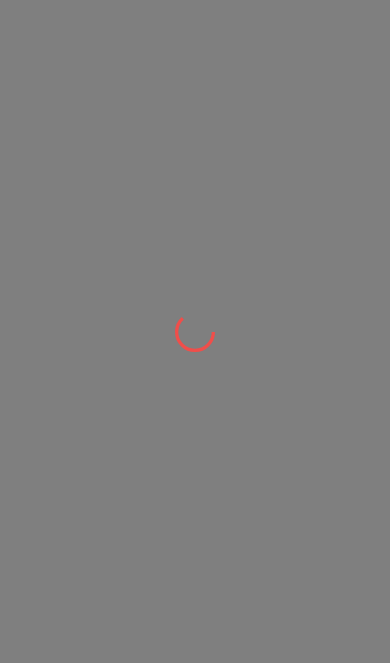scroll, scrollTop: 0, scrollLeft: 0, axis: both 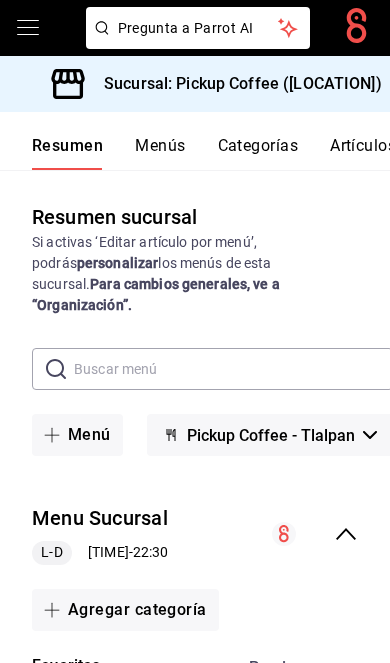 click 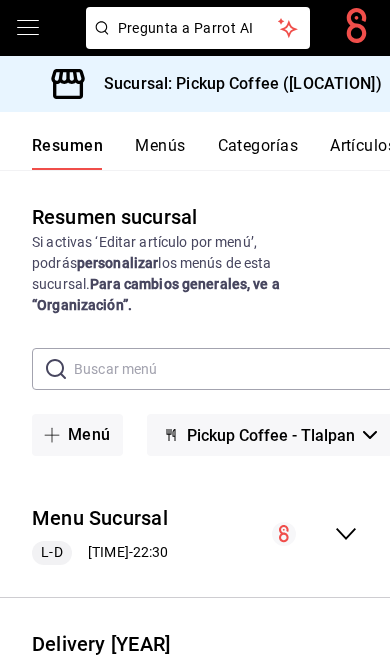 click on "Delivery [YEAR] L-S [TIME]  -  [TIME] D [TIME]  -  [TIME]" at bounding box center [195, 676] 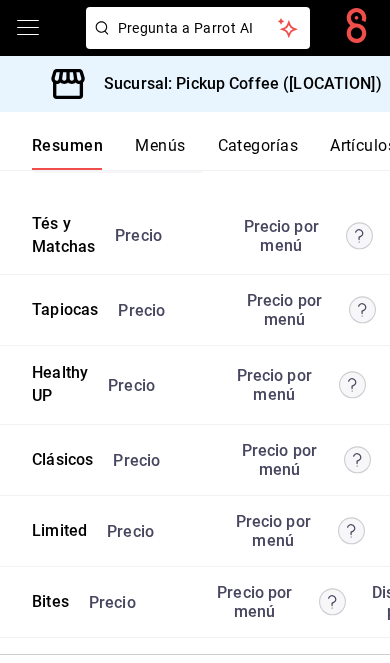scroll, scrollTop: 5487, scrollLeft: 0, axis: vertical 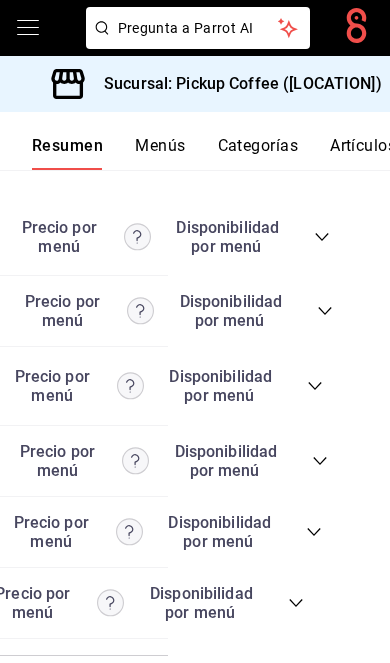 click 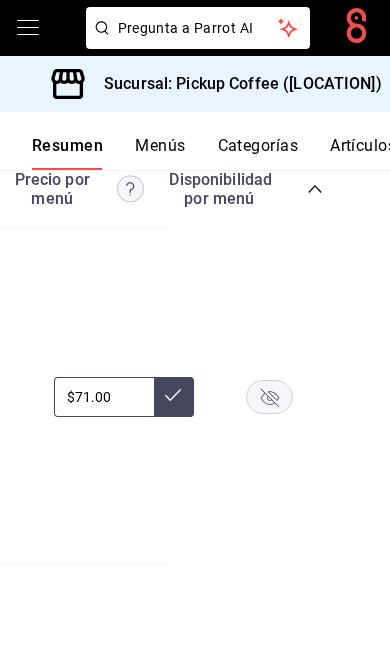 scroll, scrollTop: 5725, scrollLeft: 0, axis: vertical 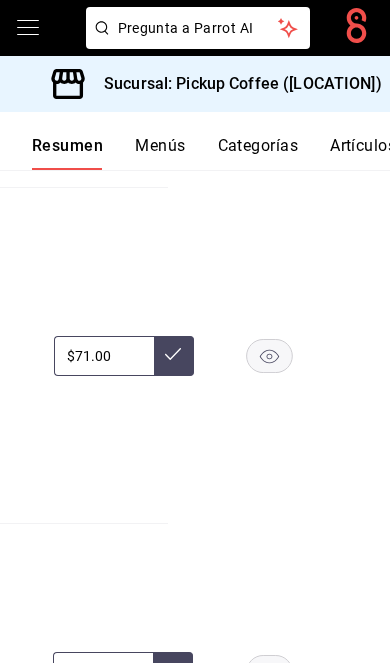 click on "Resumen sucursal Si activas ‘Editar artículo por menú’, podrás  personalizar  los menús de esta sucursal.  Para cambios generales, ve a “Organización”. ​ ​ Menú Pickup Coffee - Tlalpan Menu Sucursal L-D [TIME]  -  [TIME] Agregar categoría Favoritos UP Precio Precio por menú   Disponibilidad por menú Mazapán Espresso Elige tu tamaño ,  Escoge tu leche ,  ¿Con sueño? ,  ¿Más dulce? ,  ¿De antojo? $[PRICE] Caramel Macchiato Elige tu tamaño ,  Escoge tu leche ,  ¿Con sueño? ,  ¿Más dulce? ,  ¿De antojo? $[PRICE] French Vainilla Latte Elige tu tamaño ,  Escoge tu leche ,  ¿Con sueño? ,  ¿Más dulce? ,  ¿De antojo? $[PRICE] Nutelatte Elige tu tamaño ,  Escoge tu leche ,  ¿Con sueño? ,  ¿Más dulce? ,  ¿De antojo? $[PRICE] Cajelatte Elige tu tamaño ,  Escoge tu leche ,  ¿Con sueño? ,  ¿Más dulce? ,  ¿De antojo? $[PRICE] Horchata Elige tu tamaño ,  Escoge tu leche ,  ¿Con sueño? ,  ¿Más dulce? ,  ¿De antojo? $[PRICE] Spanish Latte Elige tu tamaño ,  Escoge tu leche ,  ,  ," at bounding box center [195, -1258] 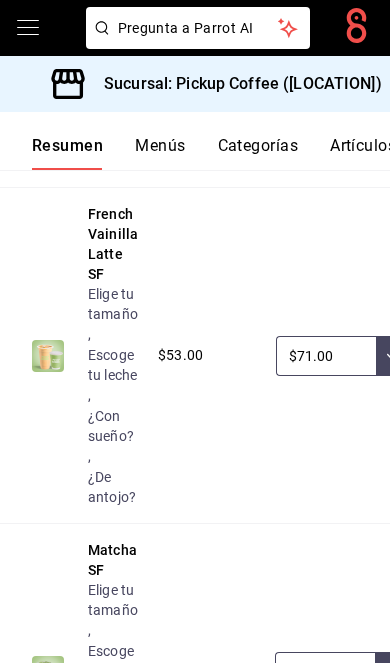 scroll, scrollTop: 0, scrollLeft: 0, axis: both 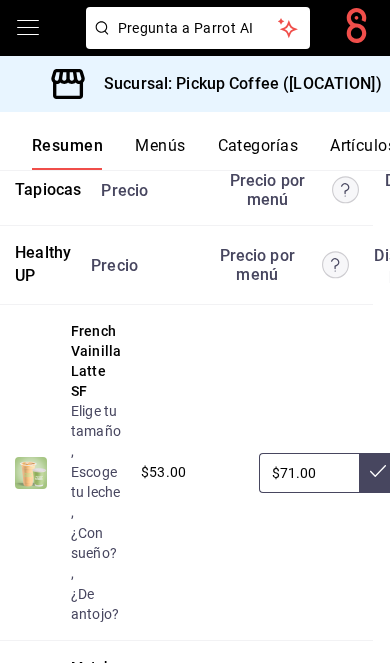 click on "Sucursal: Pickup Coffee ([LOCATION])" at bounding box center [219, 84] 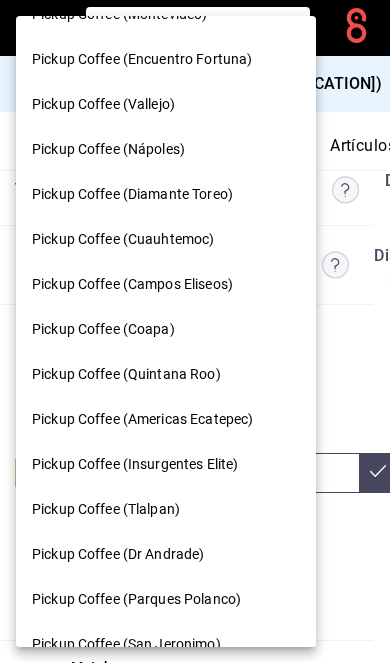 scroll, scrollTop: 33, scrollLeft: 0, axis: vertical 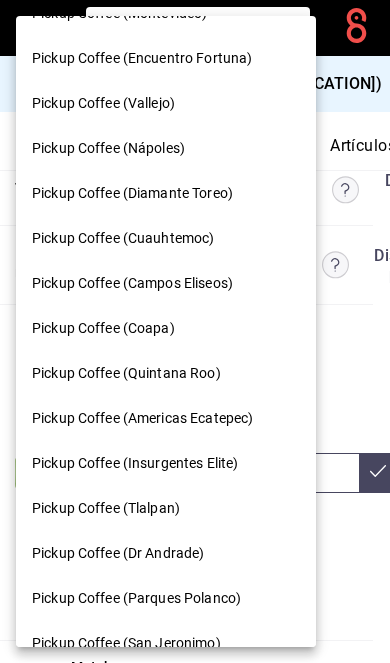 click at bounding box center (195, 331) 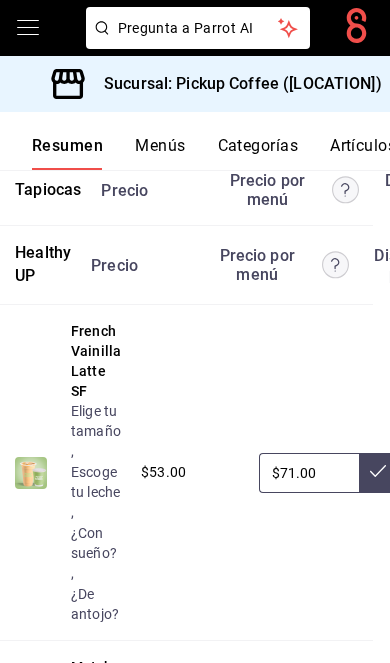 click on "Sucursal: Pickup Coffee ([LOCATION])" at bounding box center (235, 84) 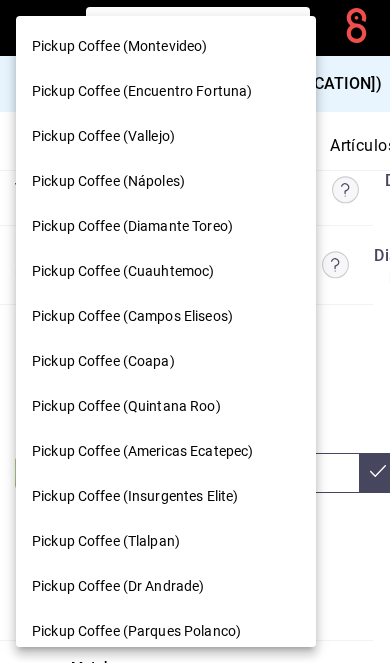 click at bounding box center (195, 331) 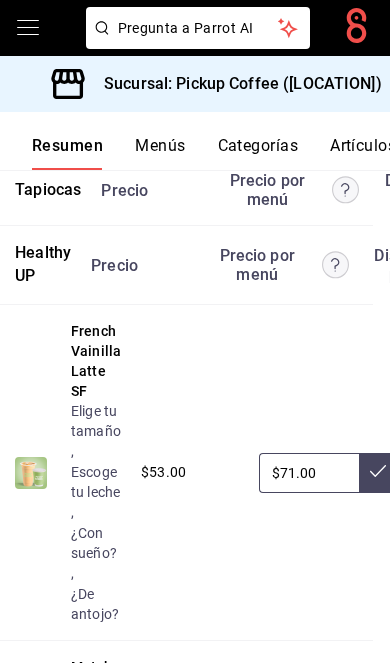 click on "Sucursal: Pickup Coffee ([LOCATION])" at bounding box center (219, 84) 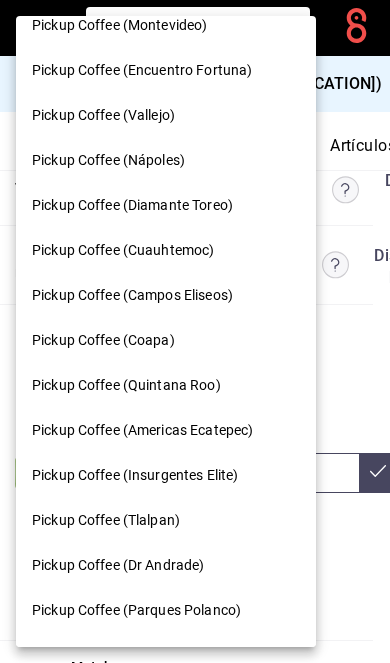 scroll, scrollTop: 21, scrollLeft: 0, axis: vertical 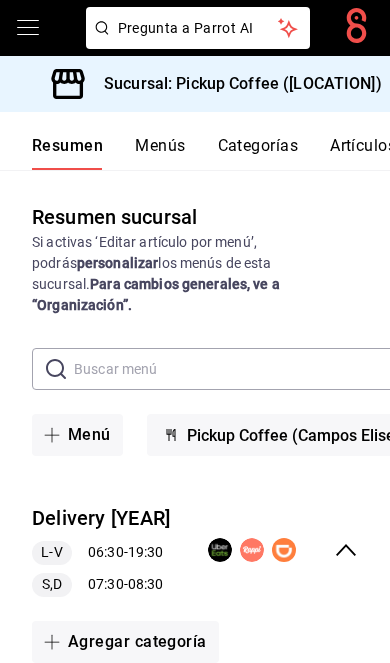 click on "Resumen" at bounding box center (67, 153) 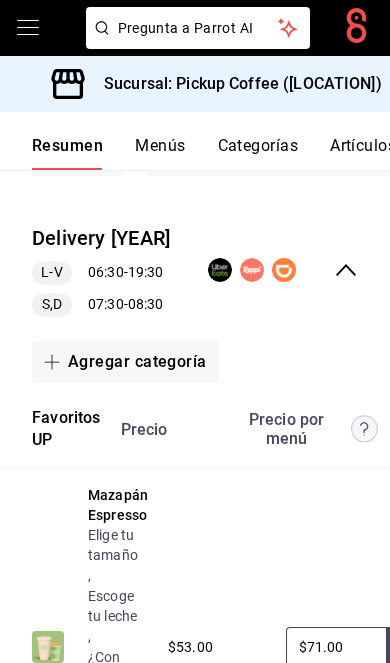 scroll, scrollTop: 278, scrollLeft: 0, axis: vertical 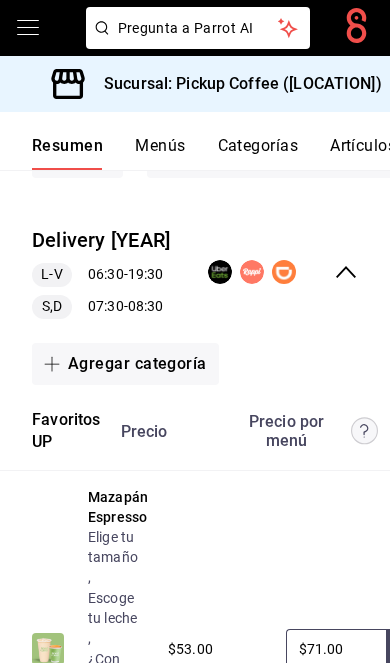 click 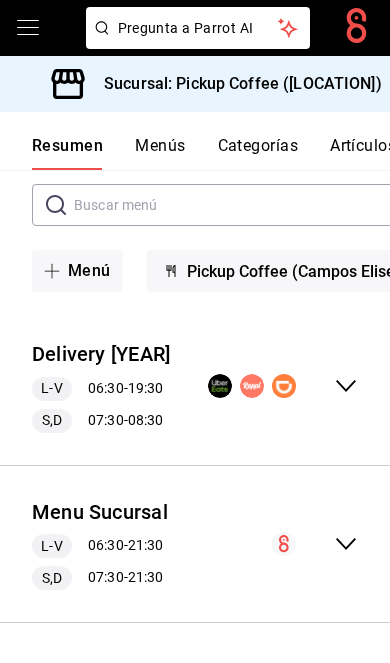 scroll, scrollTop: 60, scrollLeft: 0, axis: vertical 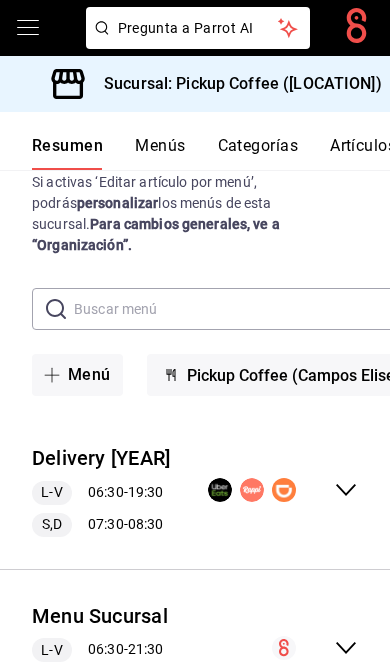click 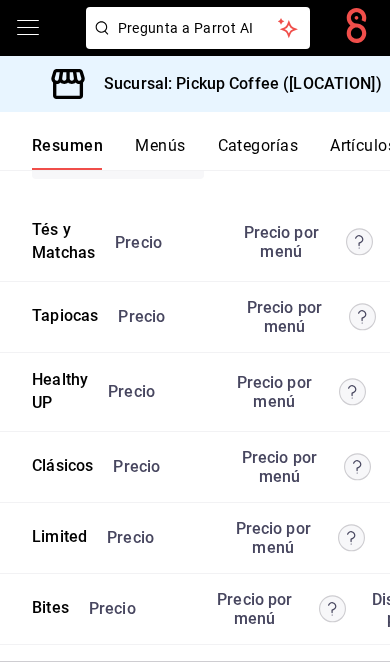 scroll, scrollTop: 5361, scrollLeft: 0, axis: vertical 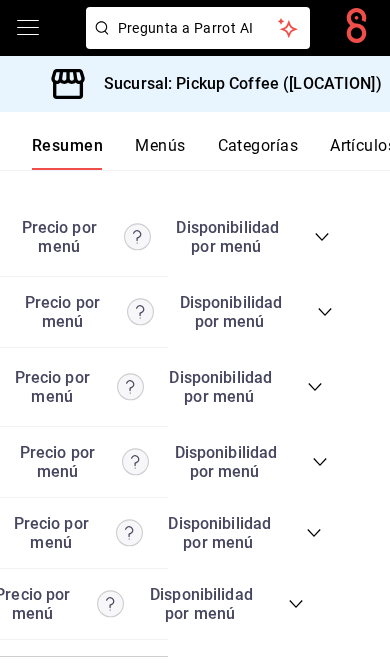 click 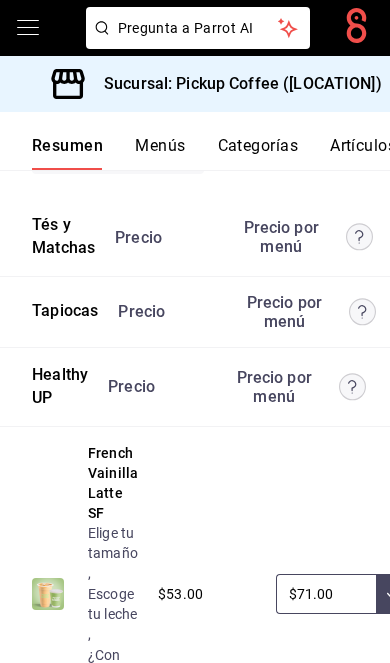 scroll, scrollTop: 0, scrollLeft: 0, axis: both 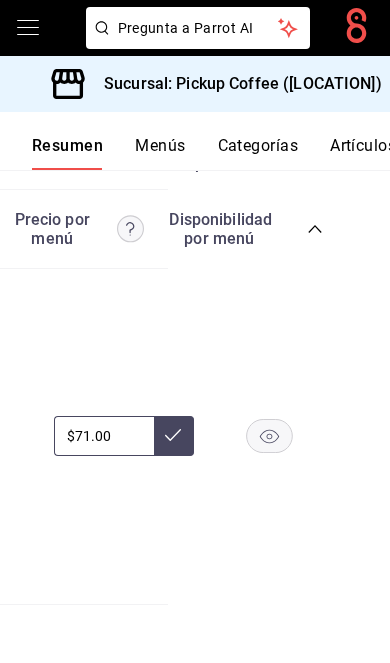 click 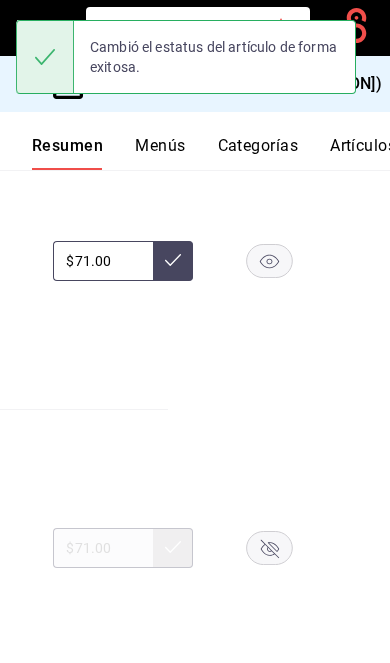 scroll, scrollTop: 6107, scrollLeft: 0, axis: vertical 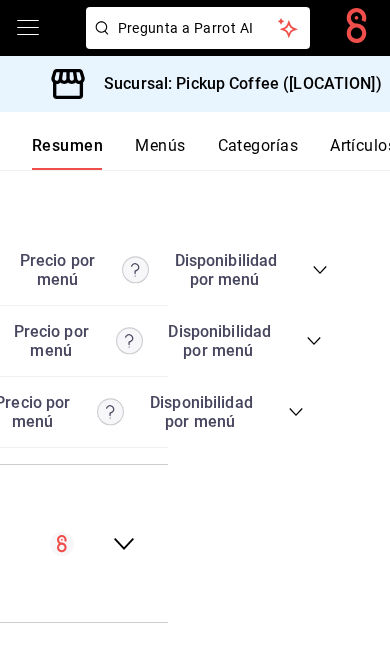 click 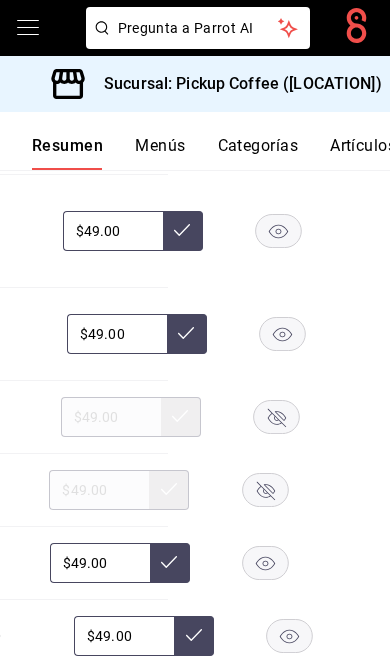 scroll, scrollTop: 8461, scrollLeft: 0, axis: vertical 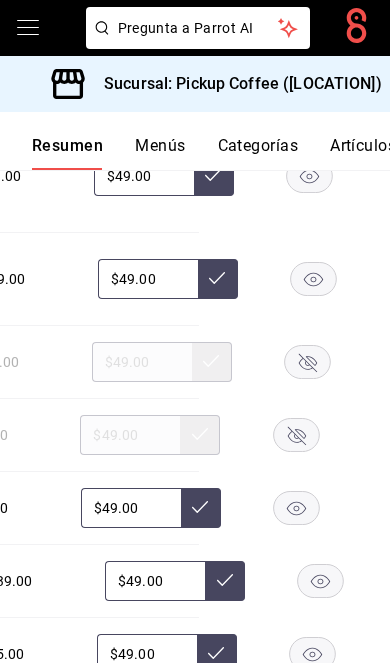 click 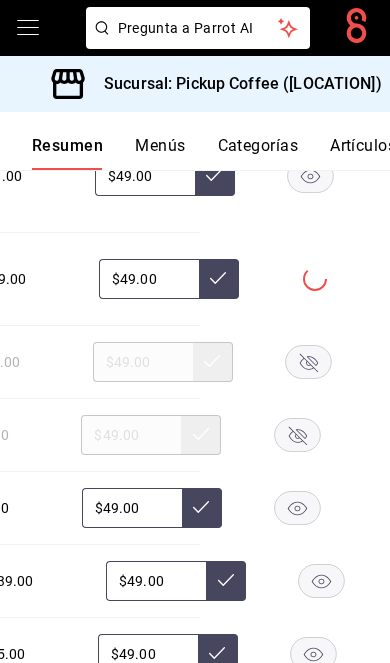 scroll, scrollTop: 0, scrollLeft: 187, axis: horizontal 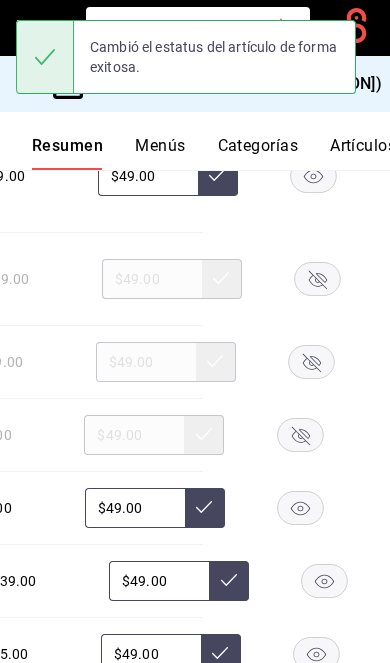 click 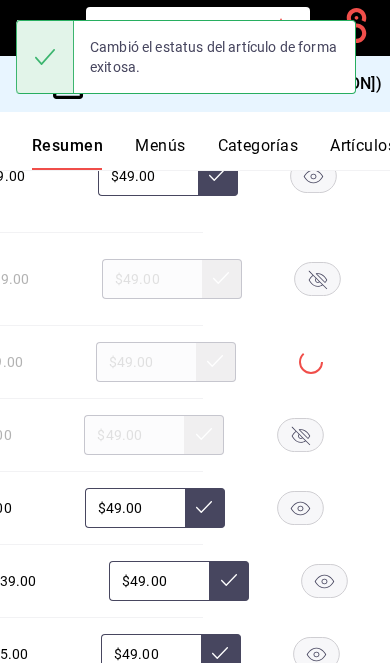 click 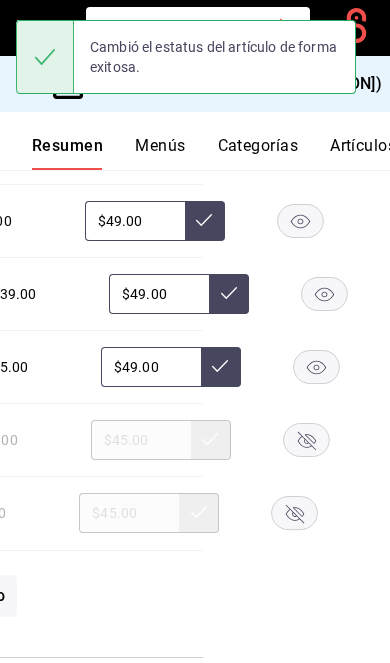 scroll, scrollTop: 8780, scrollLeft: 0, axis: vertical 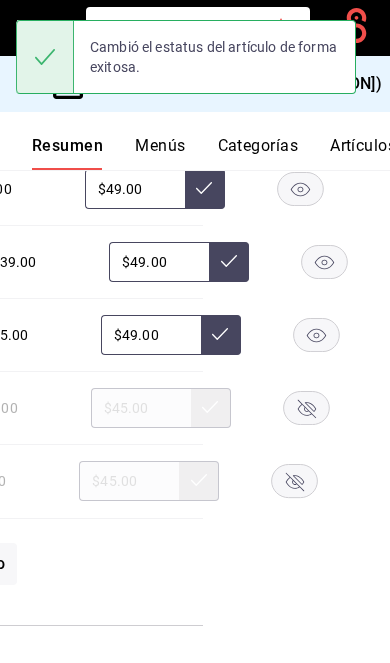 click 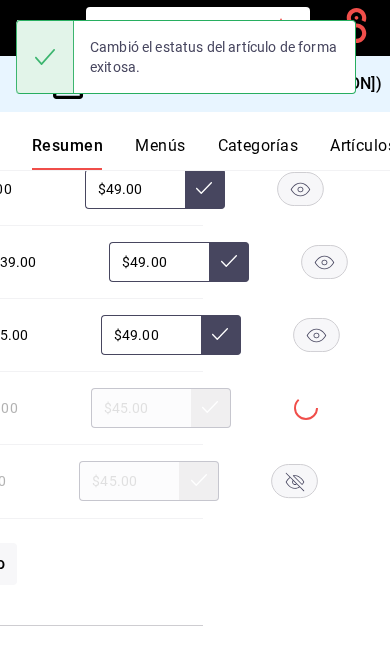 click 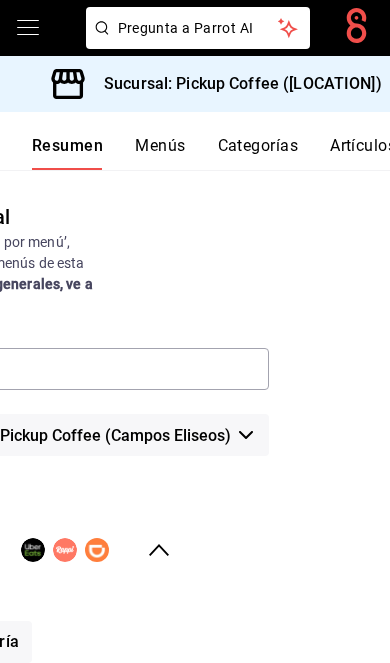 scroll, scrollTop: 0, scrollLeft: 0, axis: both 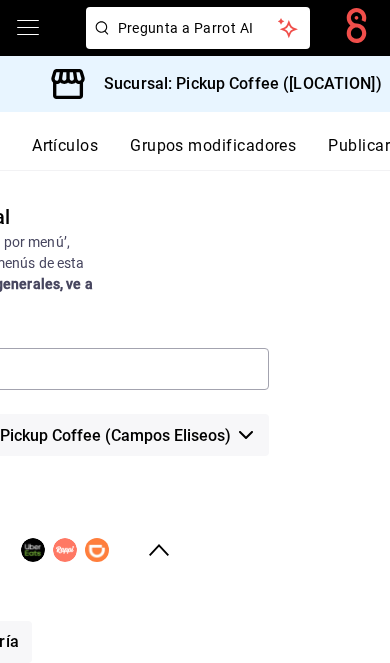 click on "Publicar" at bounding box center [359, 153] 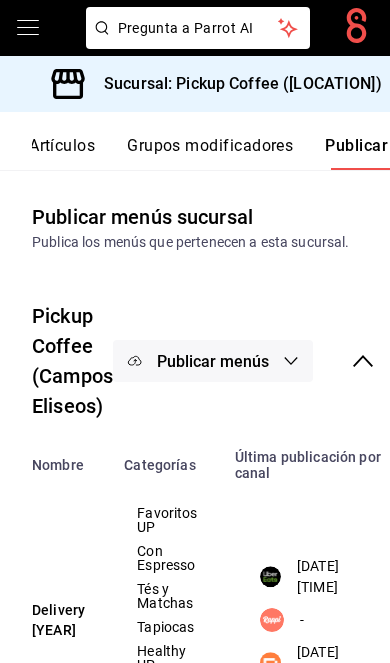 scroll, scrollTop: 0, scrollLeft: 302, axis: horizontal 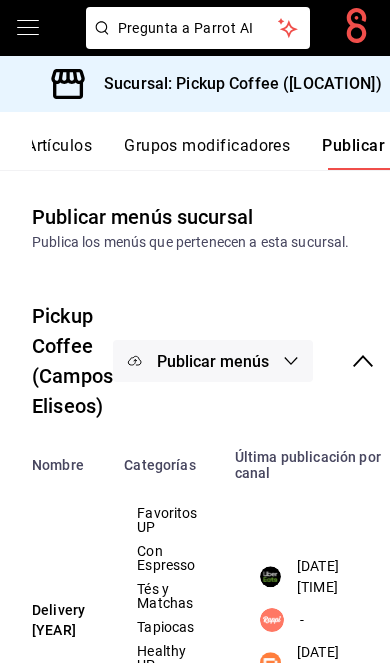 click on "Publicar menús" at bounding box center [213, 361] 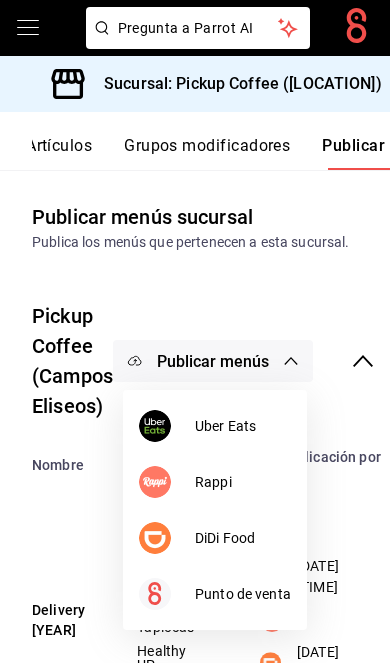 click on "DiDi Food" at bounding box center [243, 538] 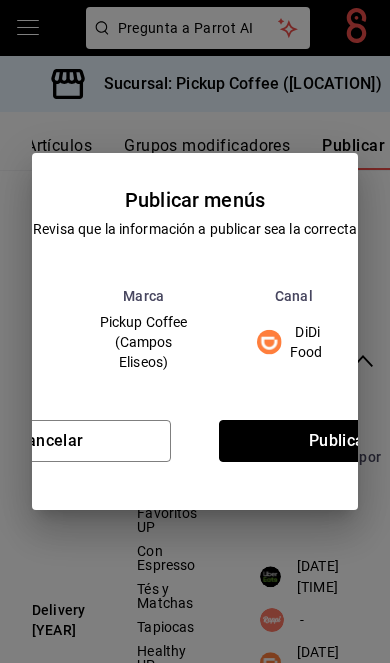 click on "Publicar" at bounding box center [340, 441] 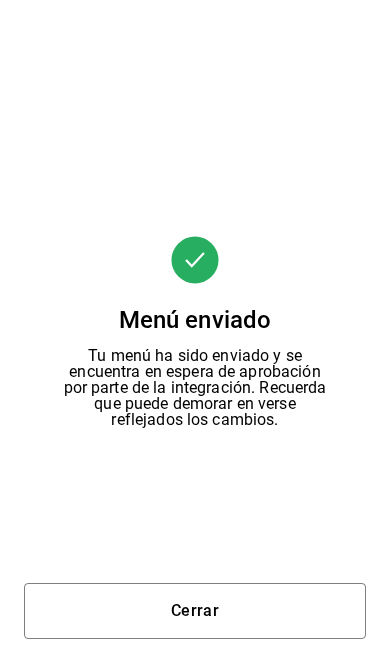 click on "Cerrar" at bounding box center (195, 611) 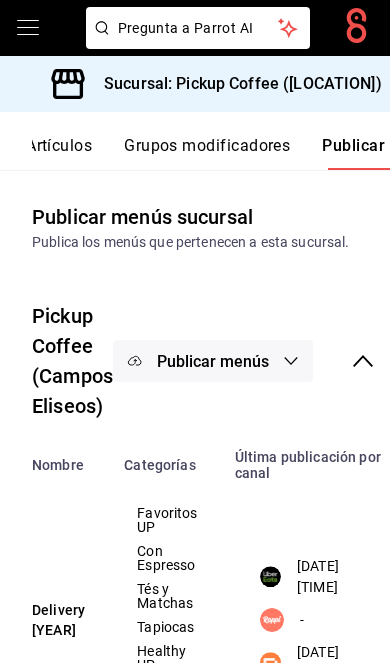 click on "Publicar menús" at bounding box center (213, 361) 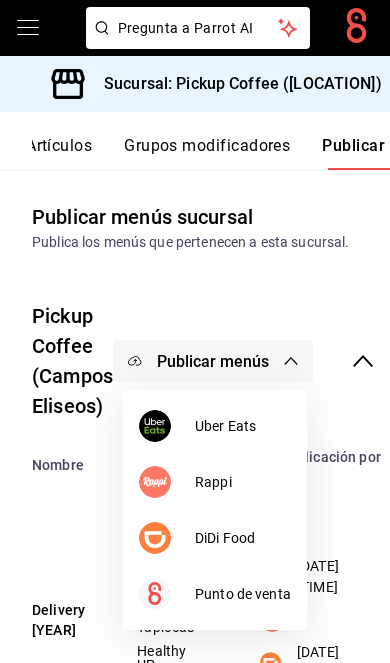 click on "Uber Eats" at bounding box center [243, 426] 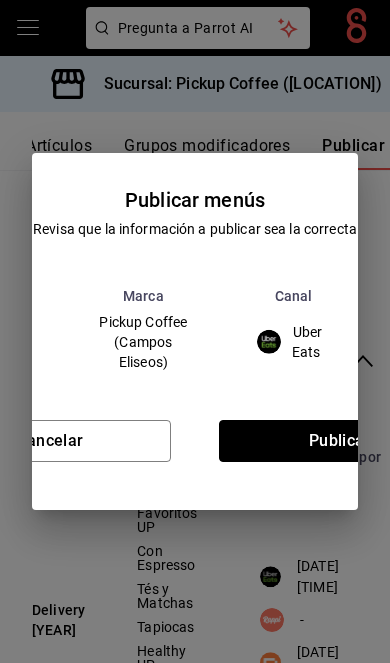 click on "Publicar" at bounding box center (340, 441) 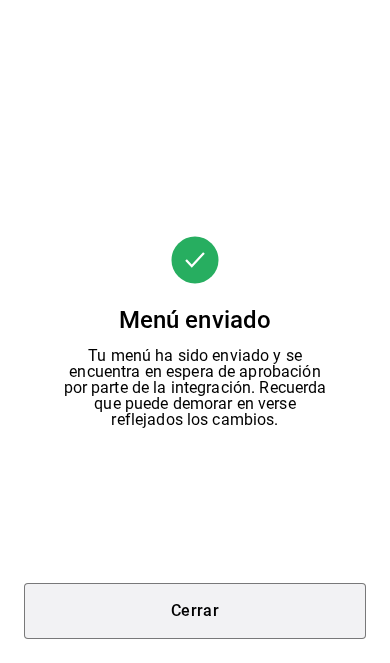 click on "Cerrar" at bounding box center (195, 611) 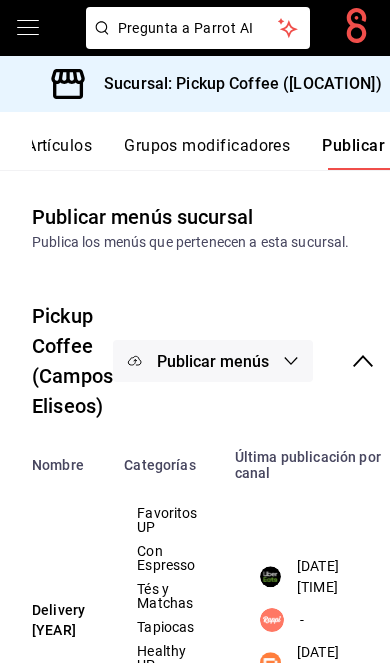 click on "Sucursal: Pickup Coffee ([LOCATION])" at bounding box center (235, 84) 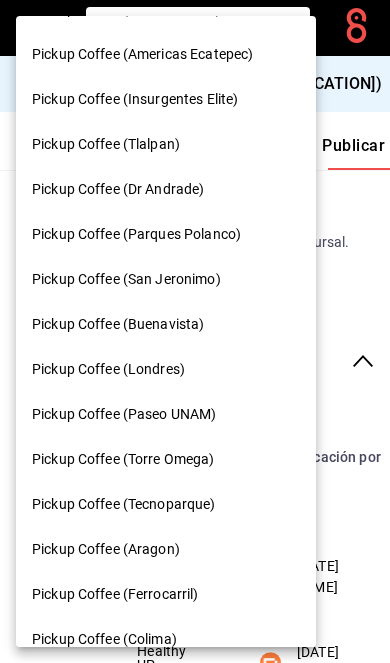 scroll, scrollTop: 398, scrollLeft: 0, axis: vertical 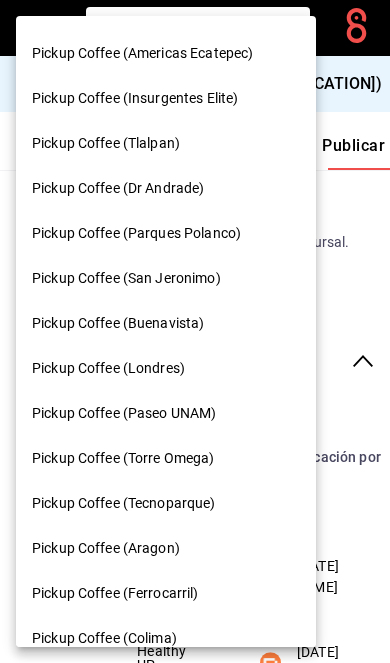 click on "Pickup Coffee (San Jeronimo)" at bounding box center [126, 278] 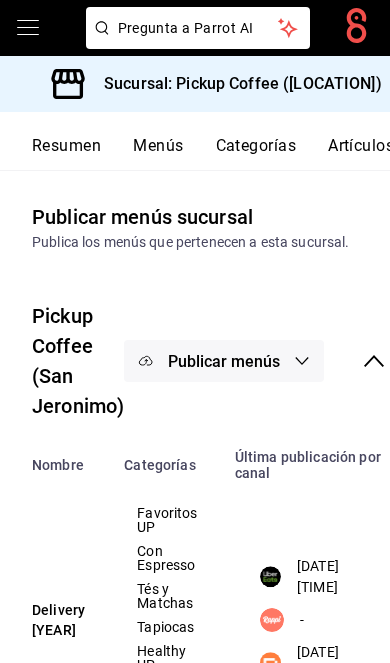 scroll, scrollTop: 0, scrollLeft: 0, axis: both 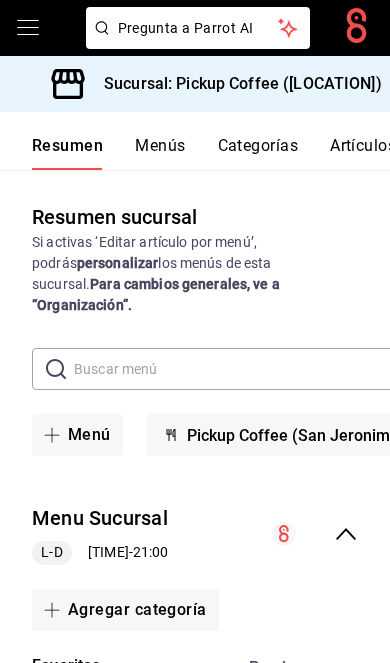 click 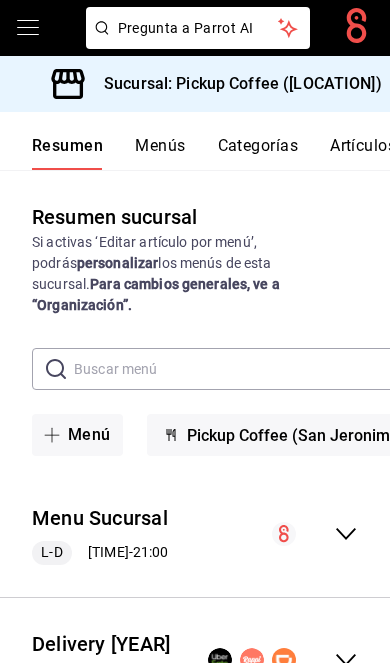click 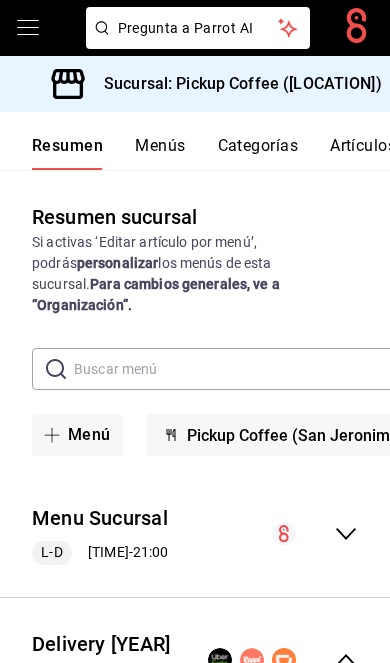 scroll, scrollTop: 82, scrollLeft: 0, axis: vertical 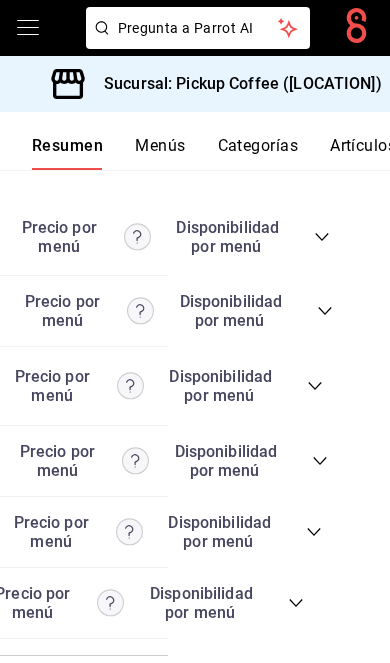 click 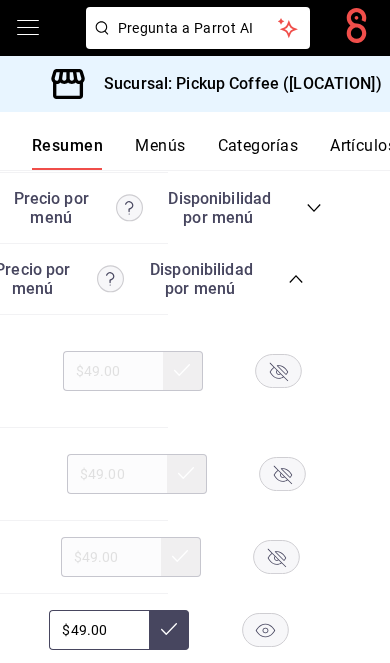 scroll, scrollTop: 5888, scrollLeft: 0, axis: vertical 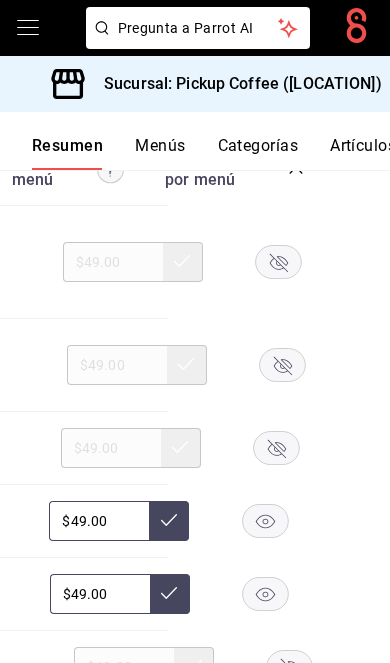 click 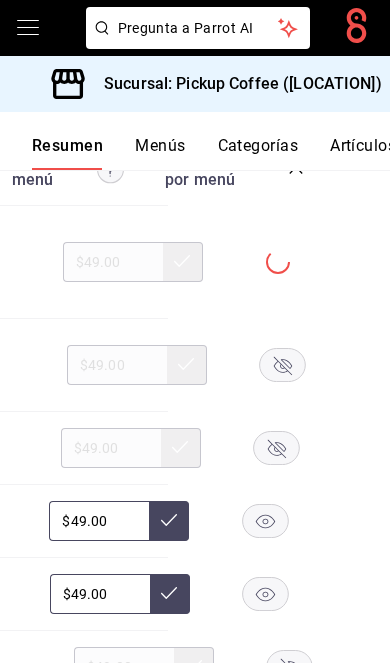 click 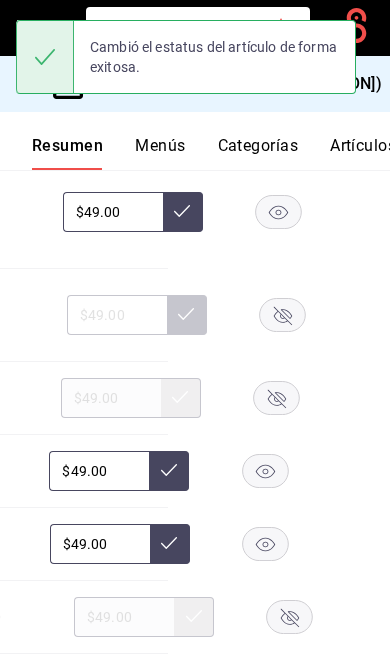 scroll, scrollTop: 5945, scrollLeft: 0, axis: vertical 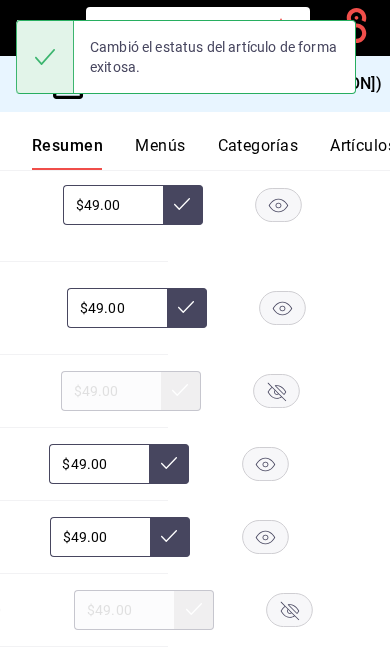click 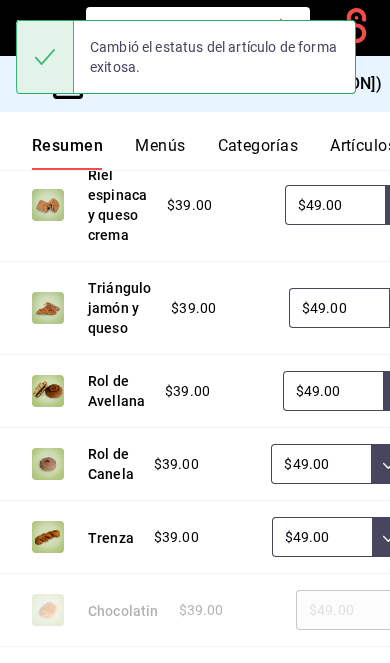 scroll, scrollTop: 0, scrollLeft: 0, axis: both 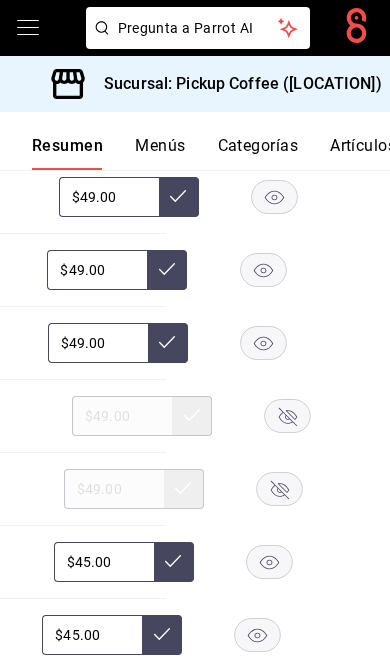click 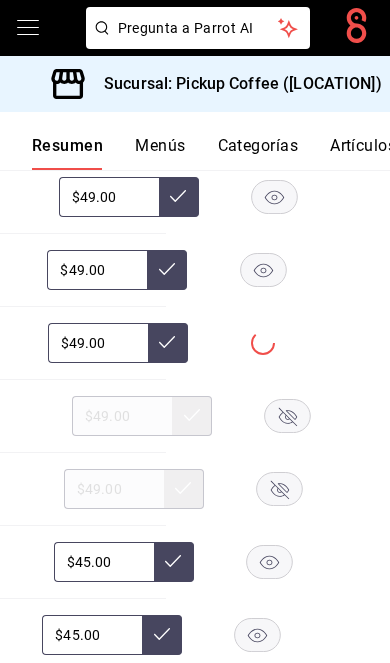 click 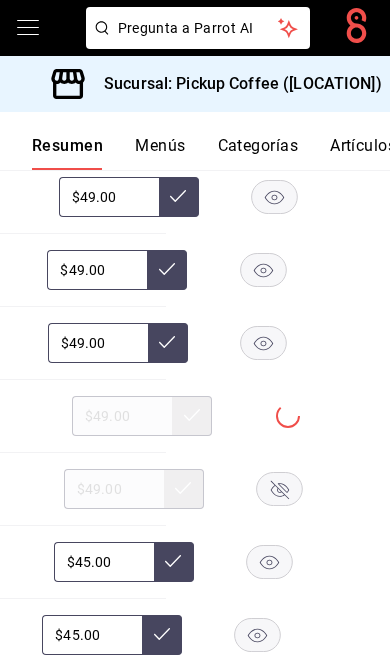 click 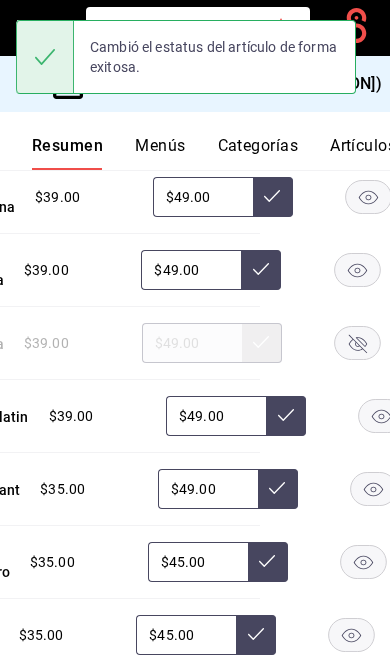 scroll, scrollTop: 0, scrollLeft: 139, axis: horizontal 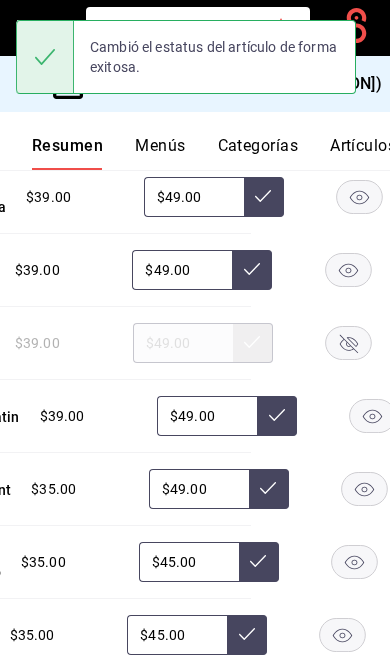 click 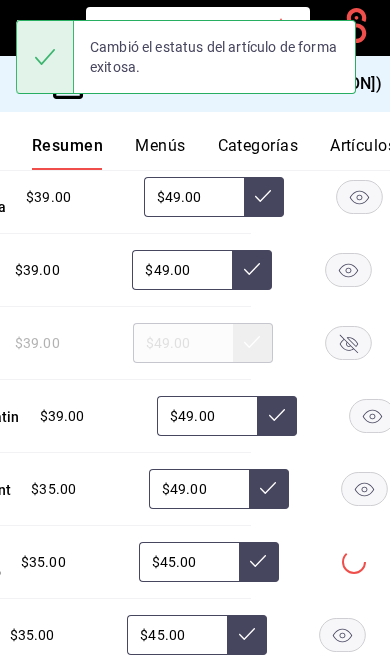 click 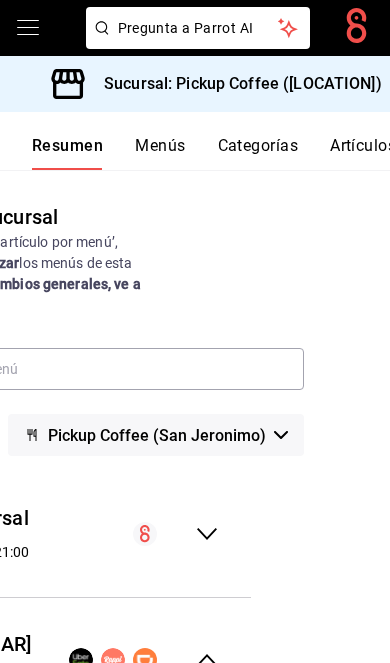 scroll, scrollTop: 0, scrollLeft: 0, axis: both 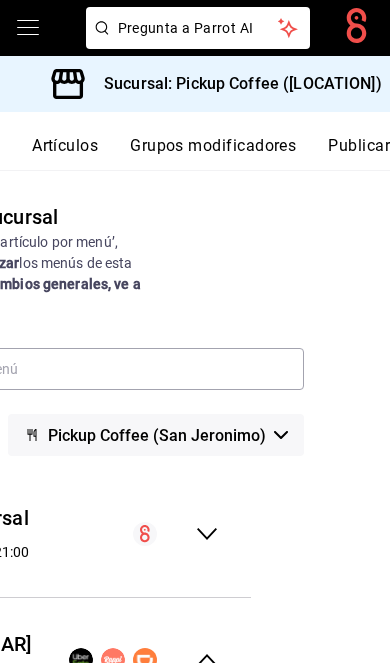 click on "Publicar" at bounding box center (359, 153) 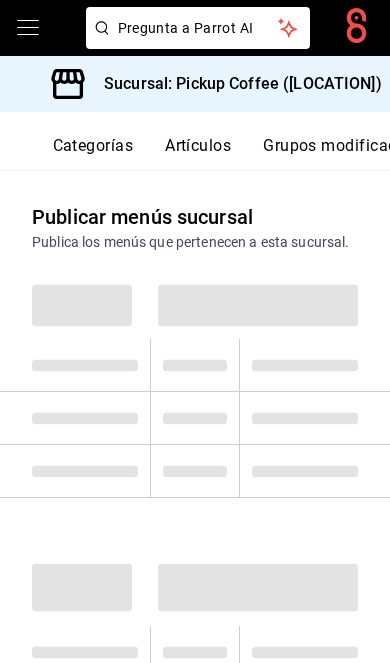 scroll, scrollTop: 0, scrollLeft: 302, axis: horizontal 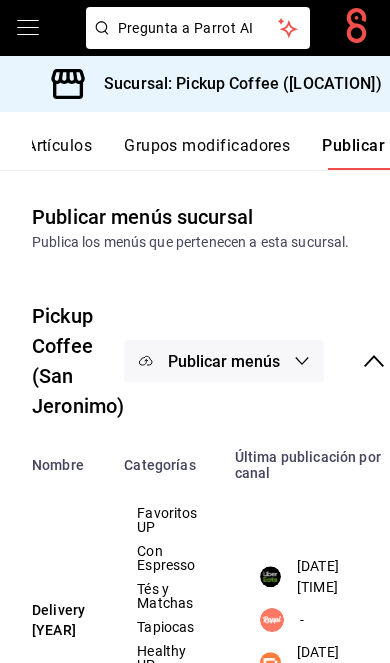 click on "Publicar menús" at bounding box center [224, 361] 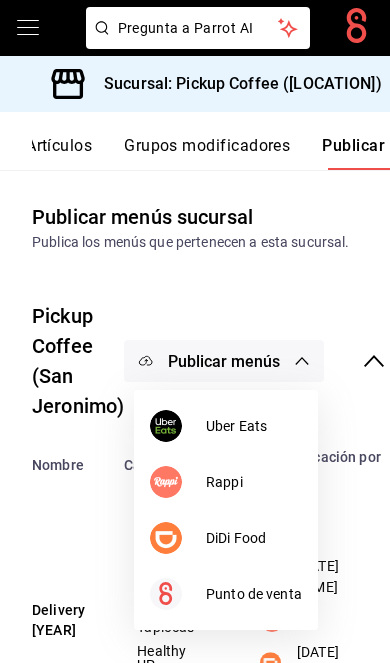 click on "DiDi Food" at bounding box center (254, 538) 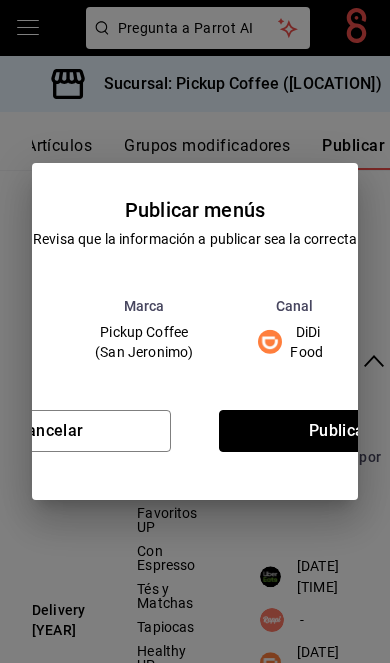 click on "Publicar" at bounding box center (340, 431) 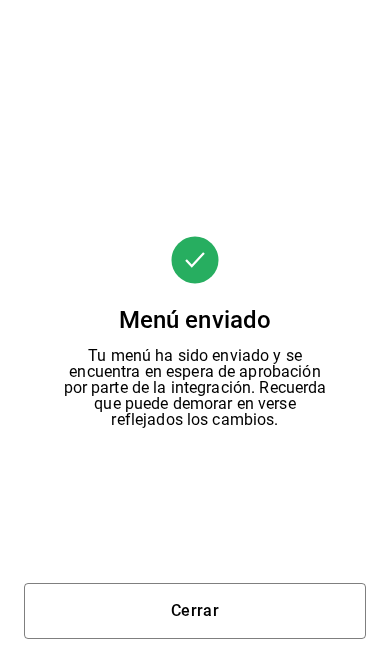 click on "Cerrar" at bounding box center (195, 611) 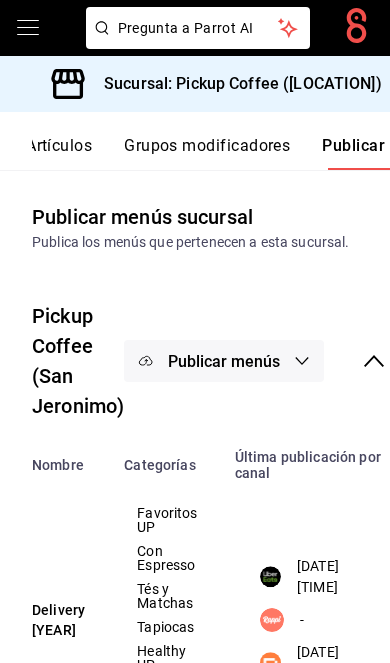 click 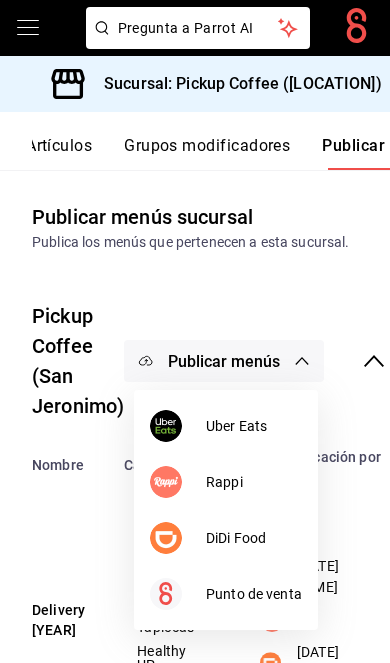 click on "Uber Eats" at bounding box center (254, 426) 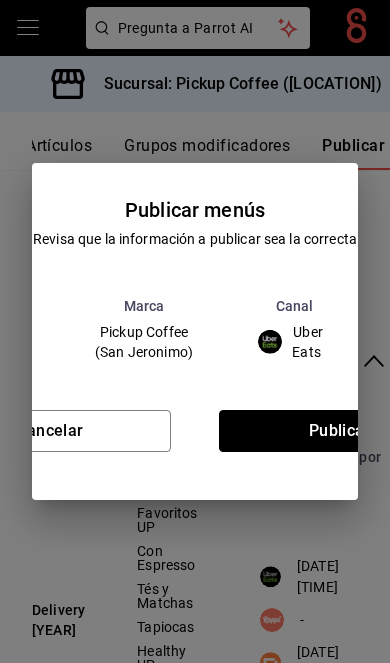 click on "Publicar" at bounding box center (340, 431) 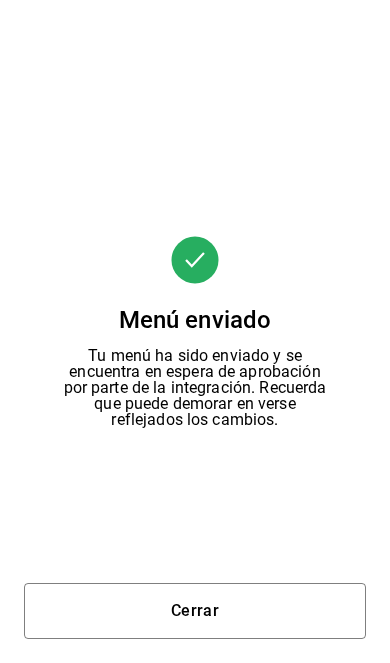 click on "Cerrar" at bounding box center [195, 611] 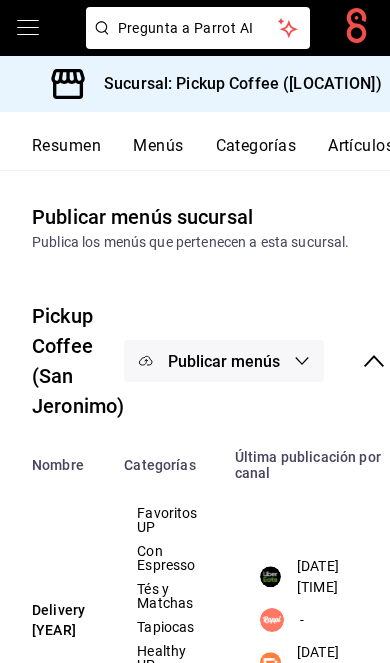 scroll, scrollTop: 0, scrollLeft: 0, axis: both 